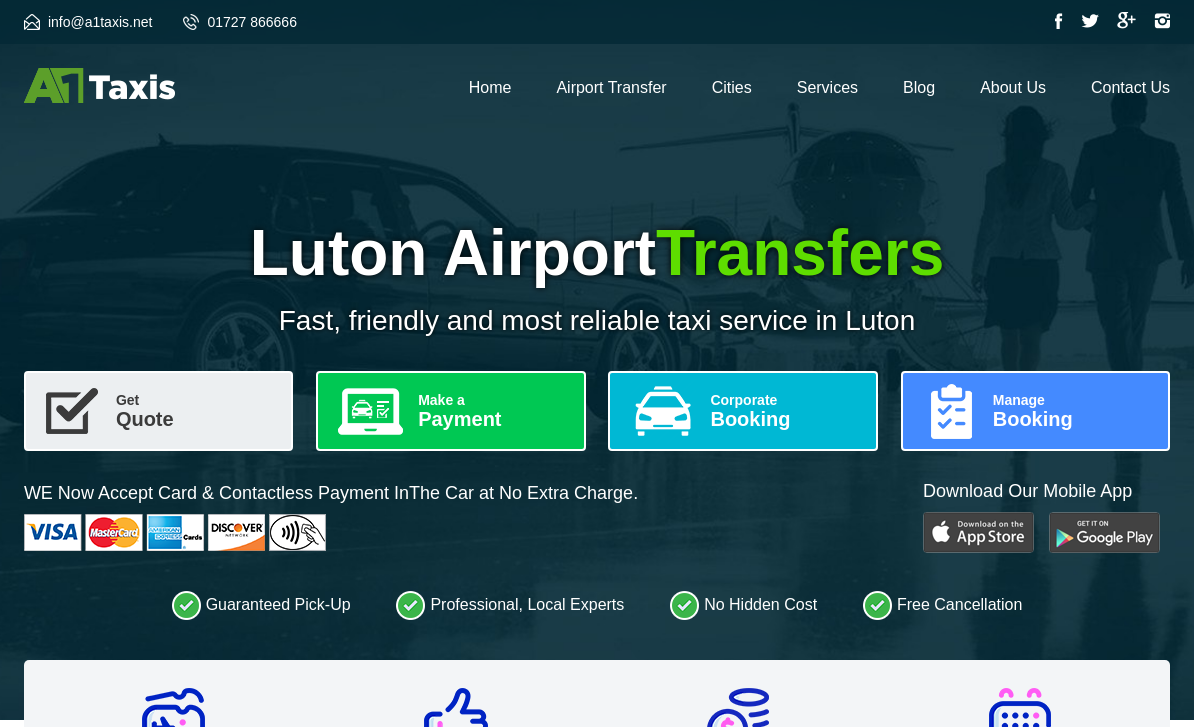 scroll, scrollTop: 43, scrollLeft: 0, axis: vertical 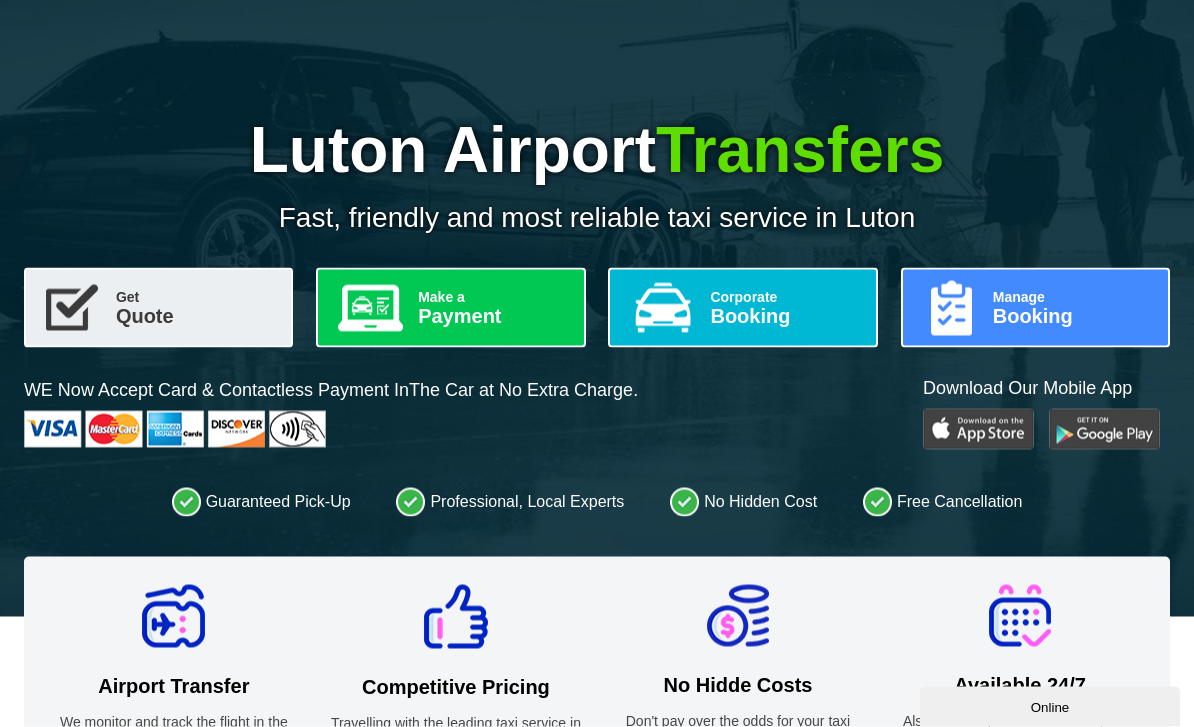 click on "Get  Quote" at bounding box center [158, 308] 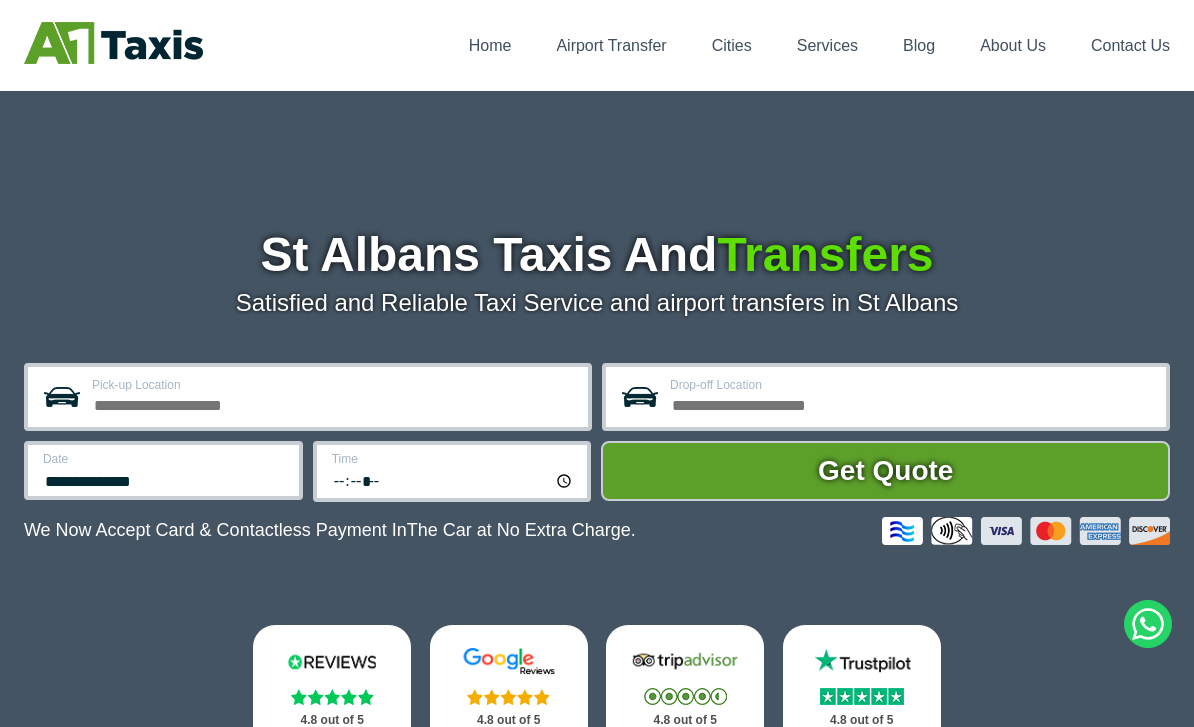 scroll, scrollTop: 121, scrollLeft: 0, axis: vertical 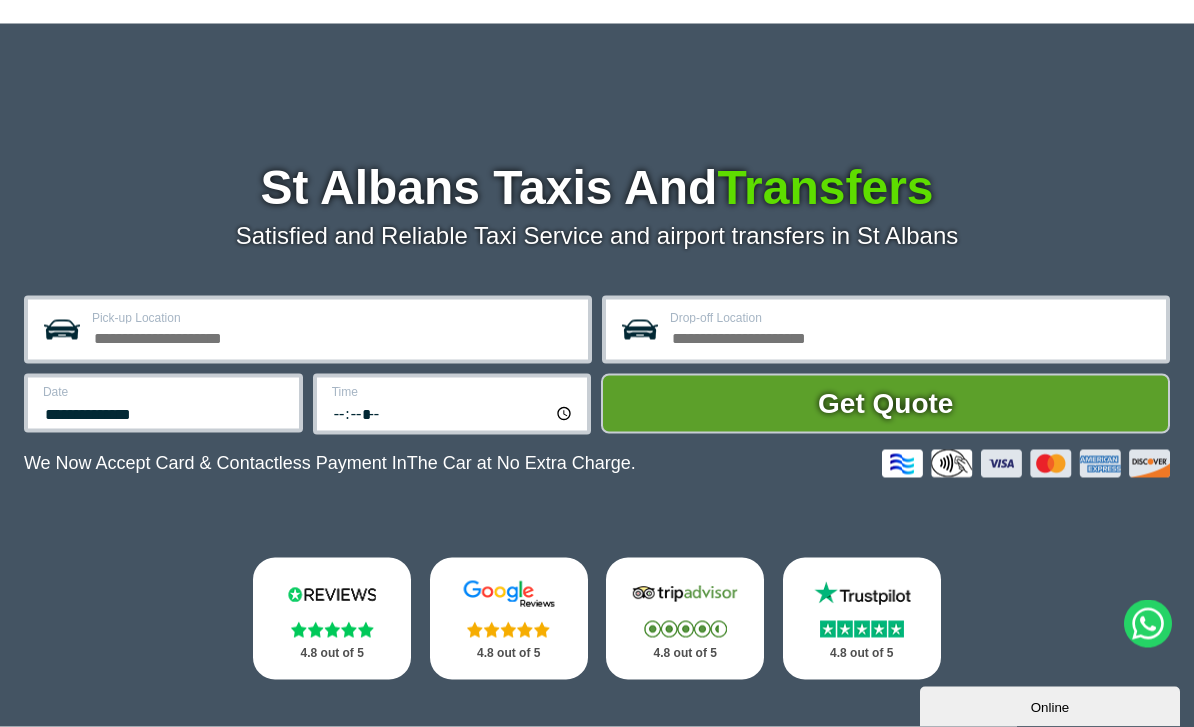 click on "Pick-up Location" at bounding box center [334, 336] 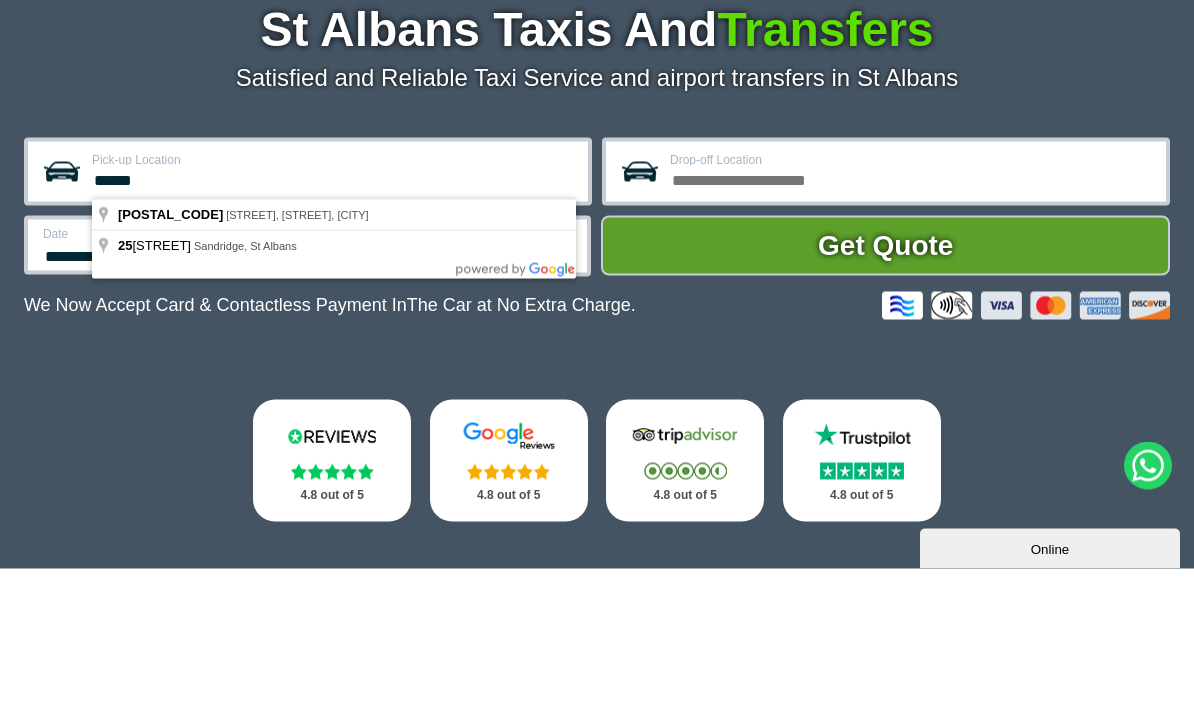 type on "**********" 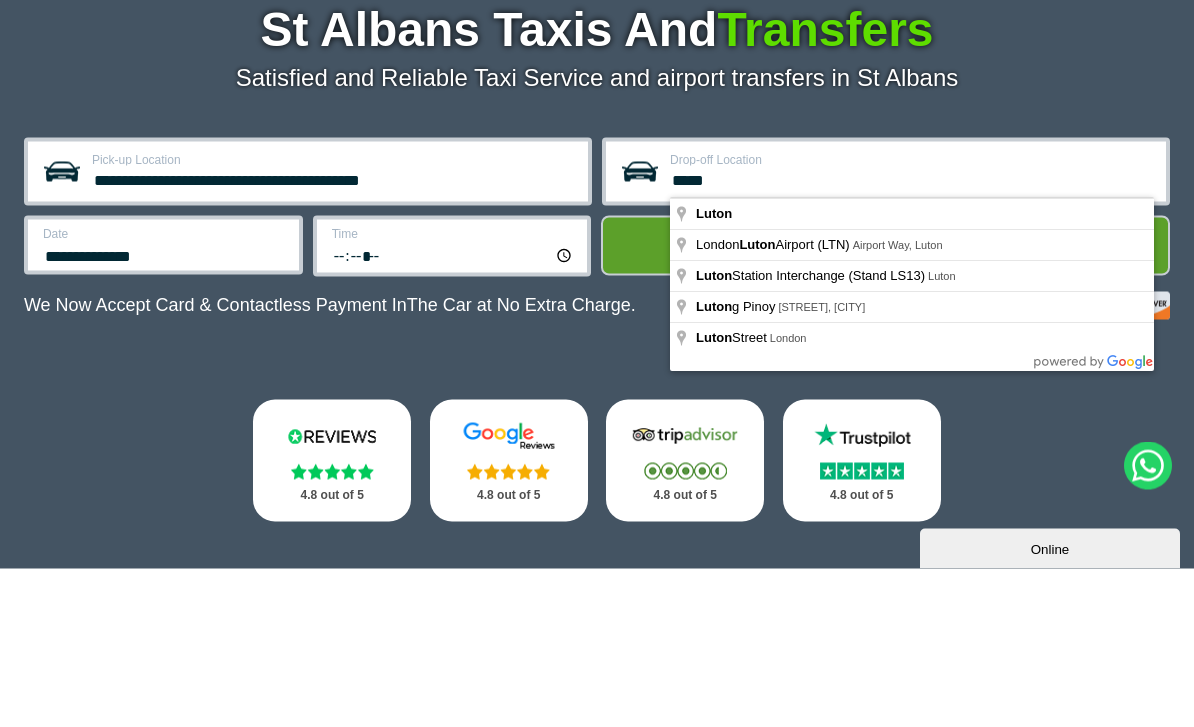 type on "**********" 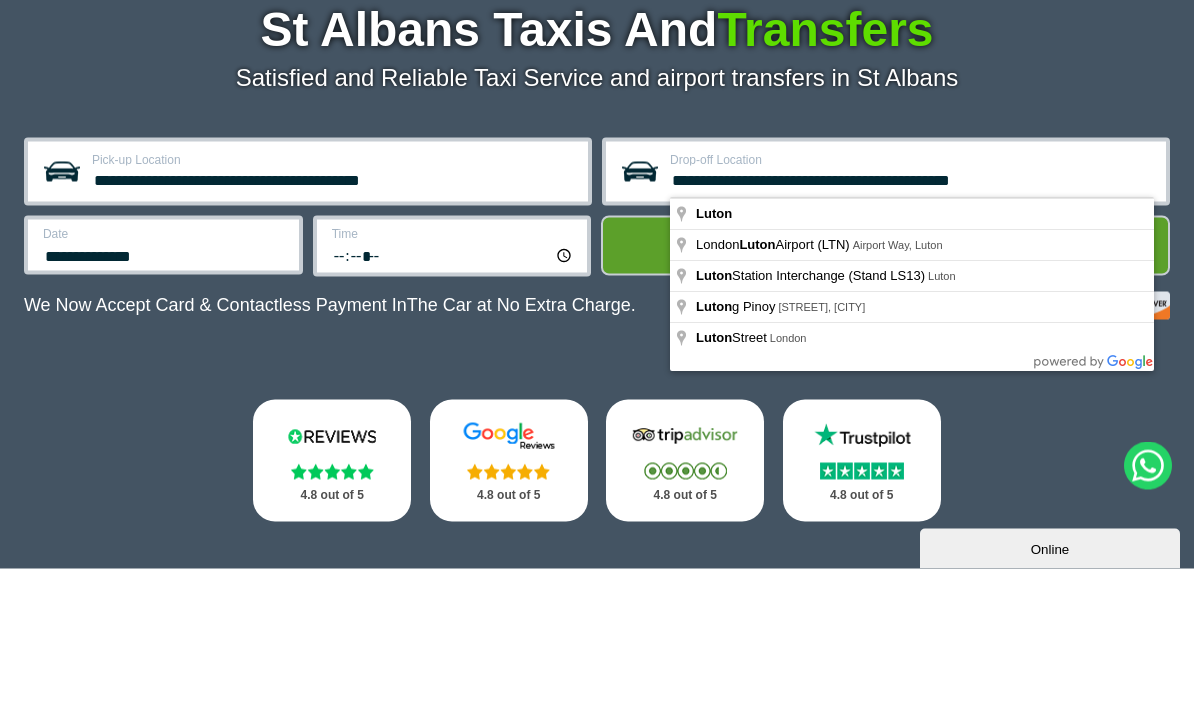 scroll, scrollTop: 281, scrollLeft: 0, axis: vertical 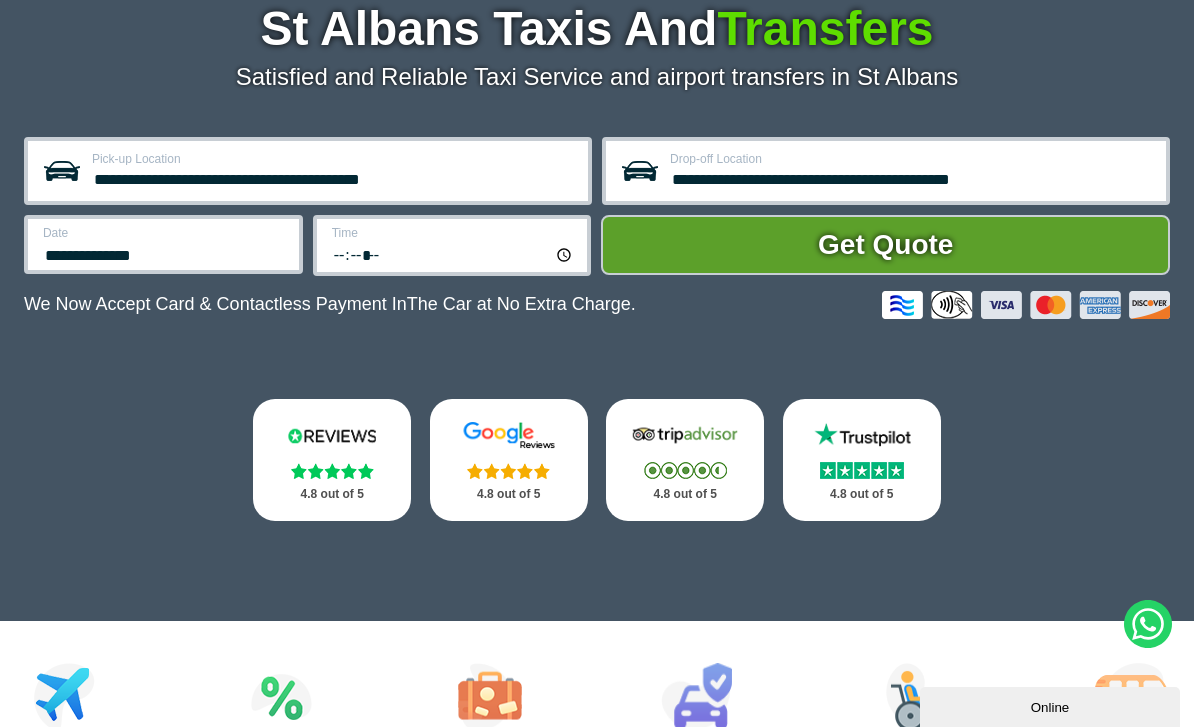 click on "**********" at bounding box center [165, 253] 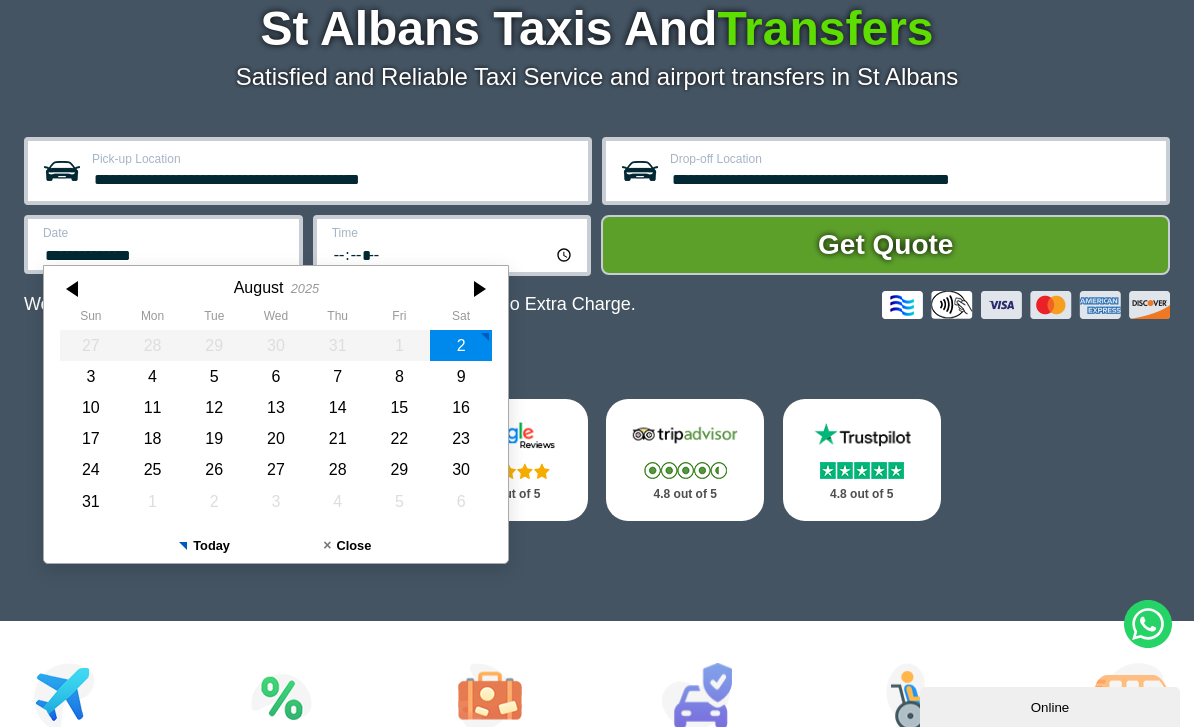 click on "3" at bounding box center [91, 376] 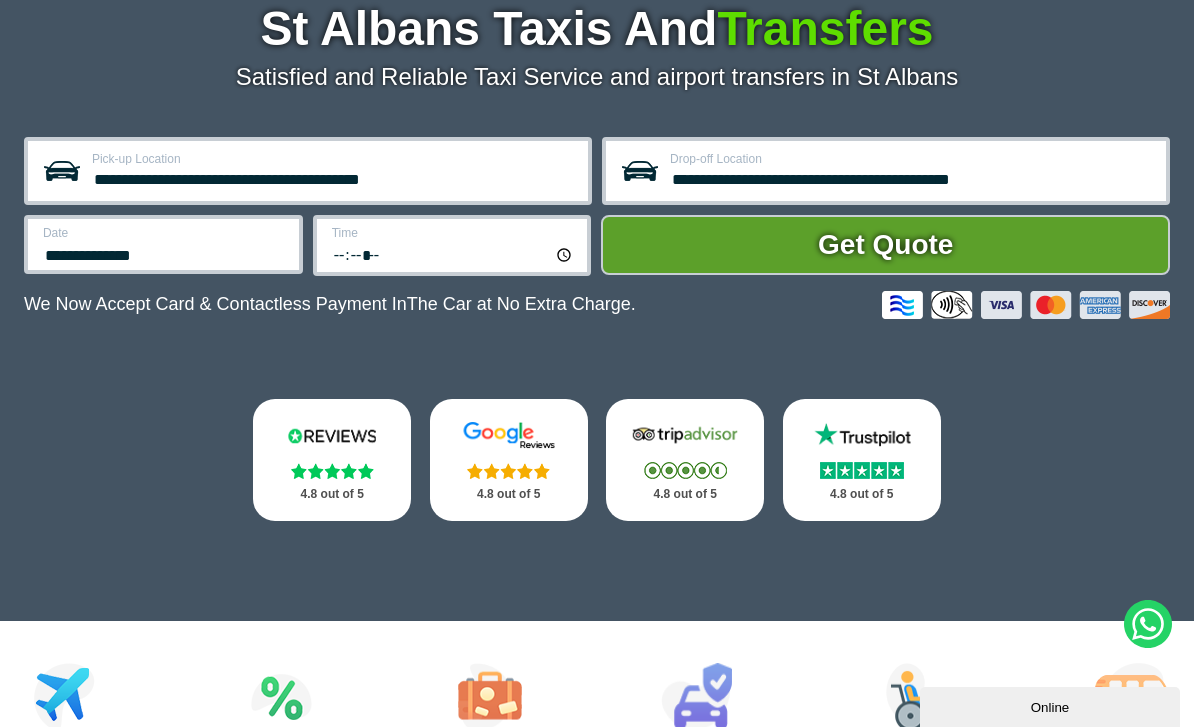 click on "*****" at bounding box center (454, 254) 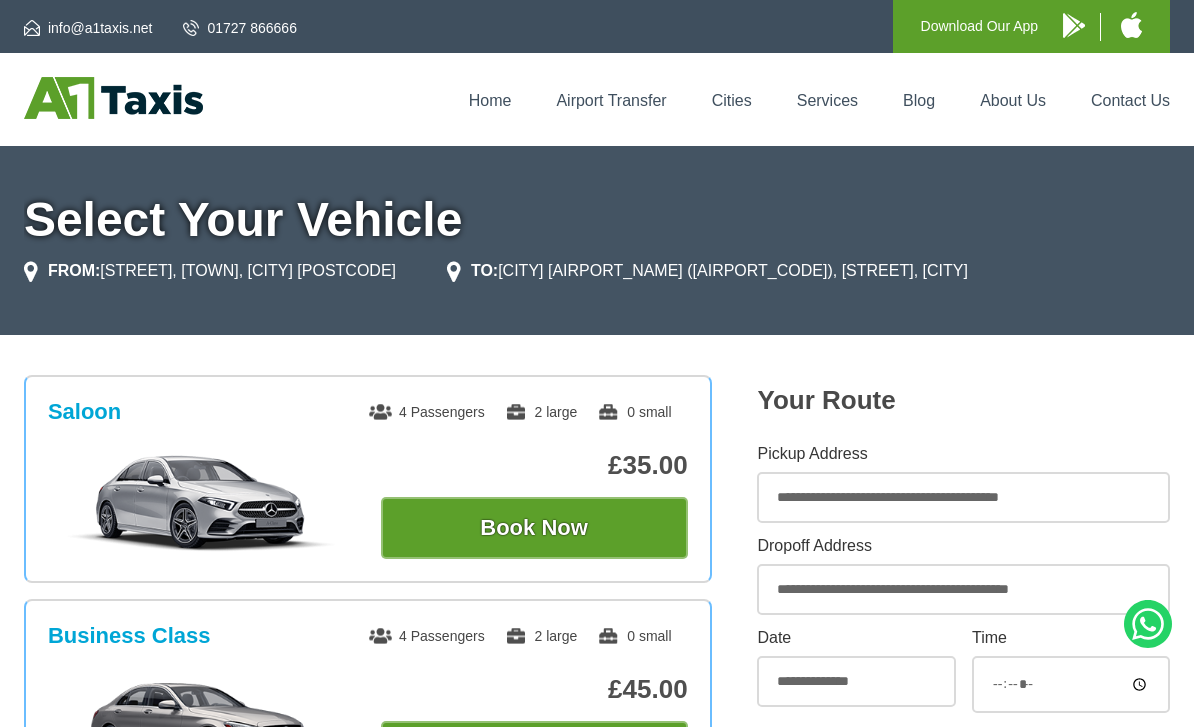 scroll, scrollTop: 0, scrollLeft: 0, axis: both 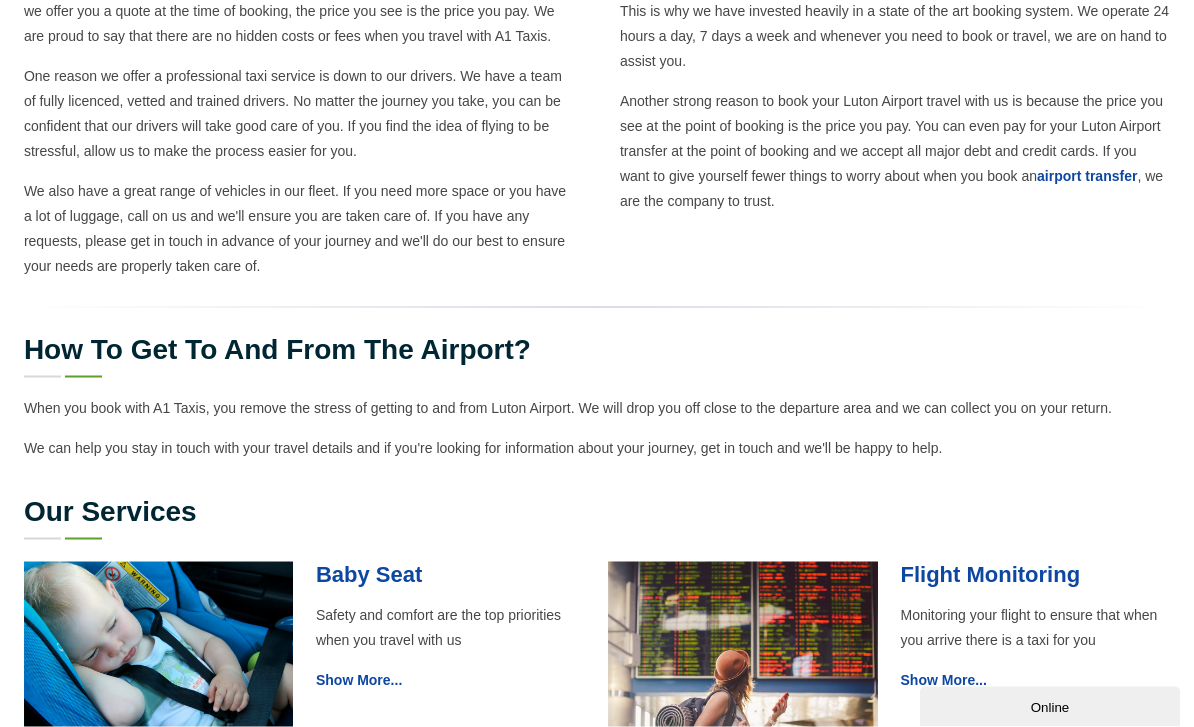 click on "Online" at bounding box center [1050, 706] 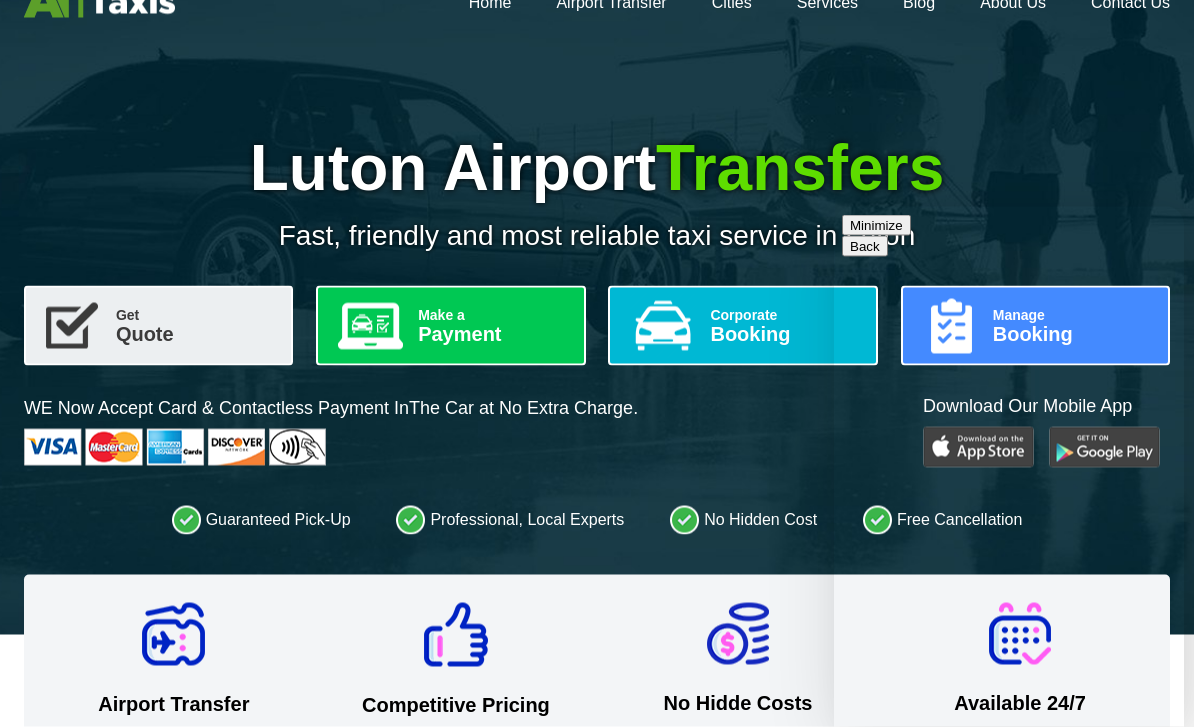scroll, scrollTop: 0, scrollLeft: 0, axis: both 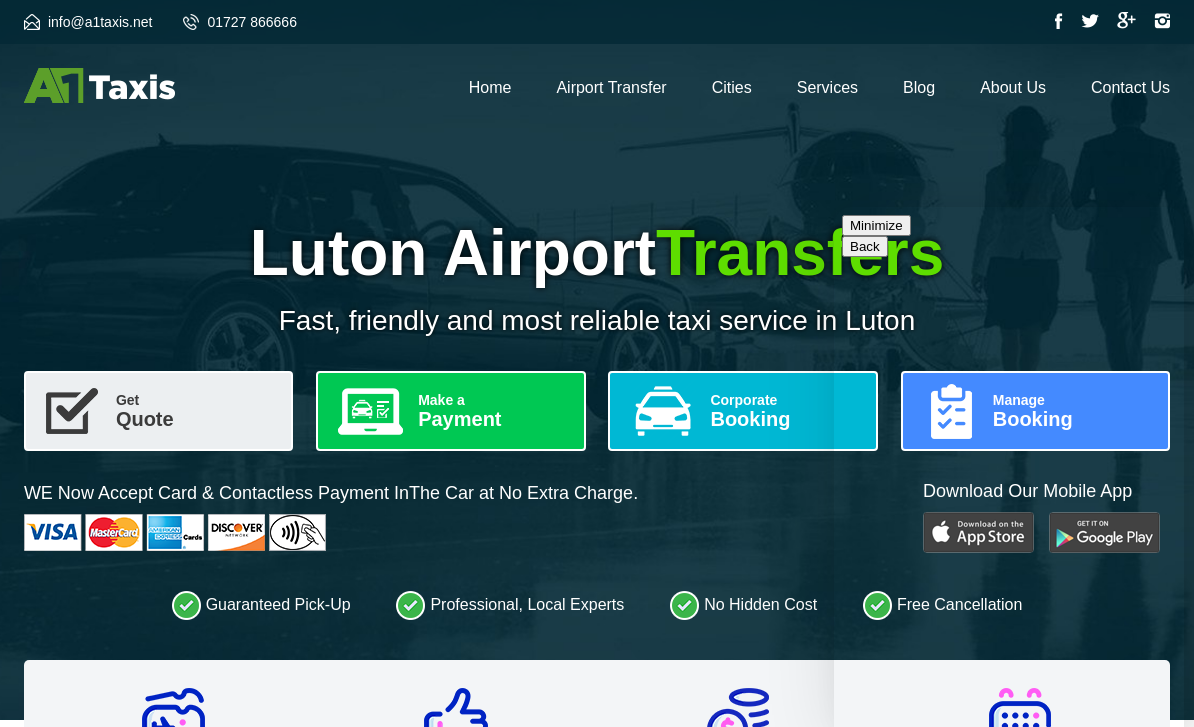 click on "Minimize" at bounding box center [876, 225] 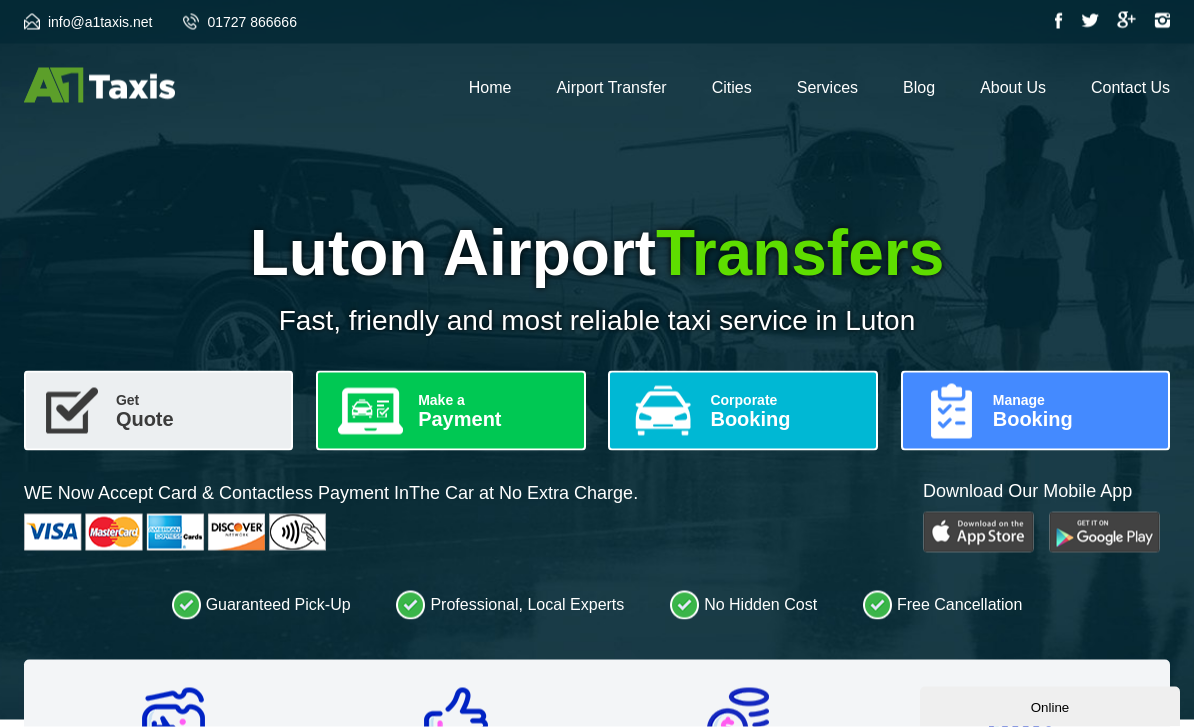 scroll, scrollTop: 0, scrollLeft: 0, axis: both 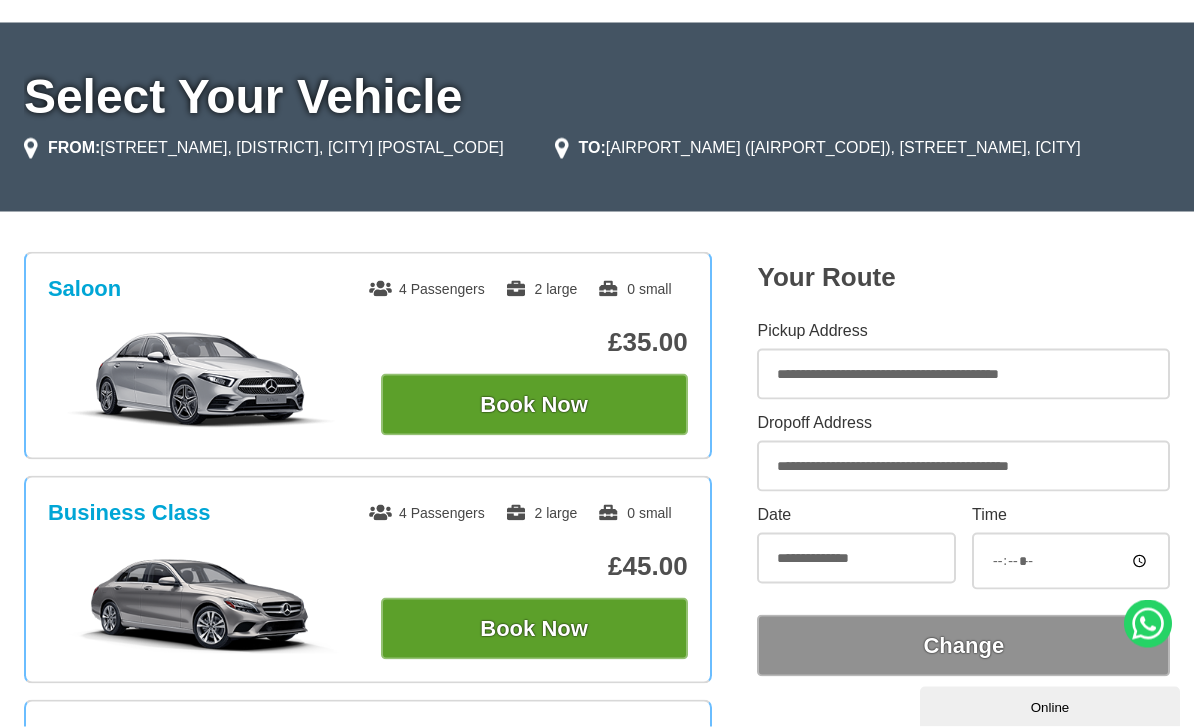 click on "**********" at bounding box center [963, 374] 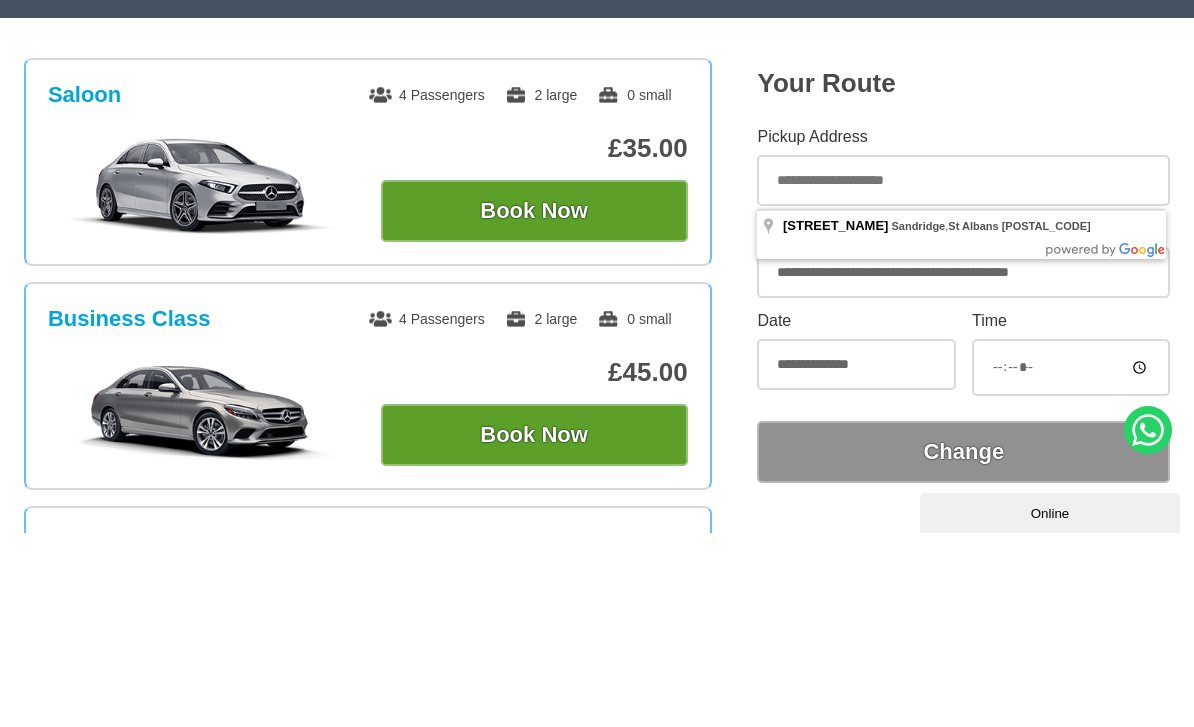 type on "**********" 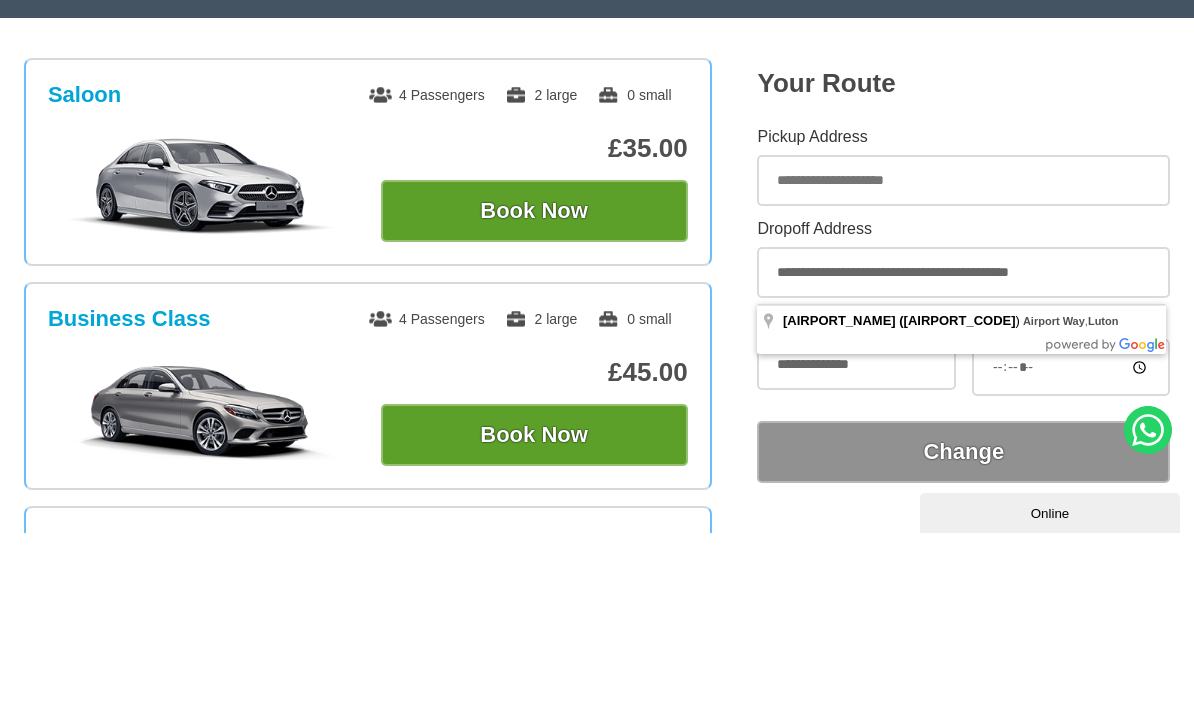 click on "Pickup Address" at bounding box center [963, 374] 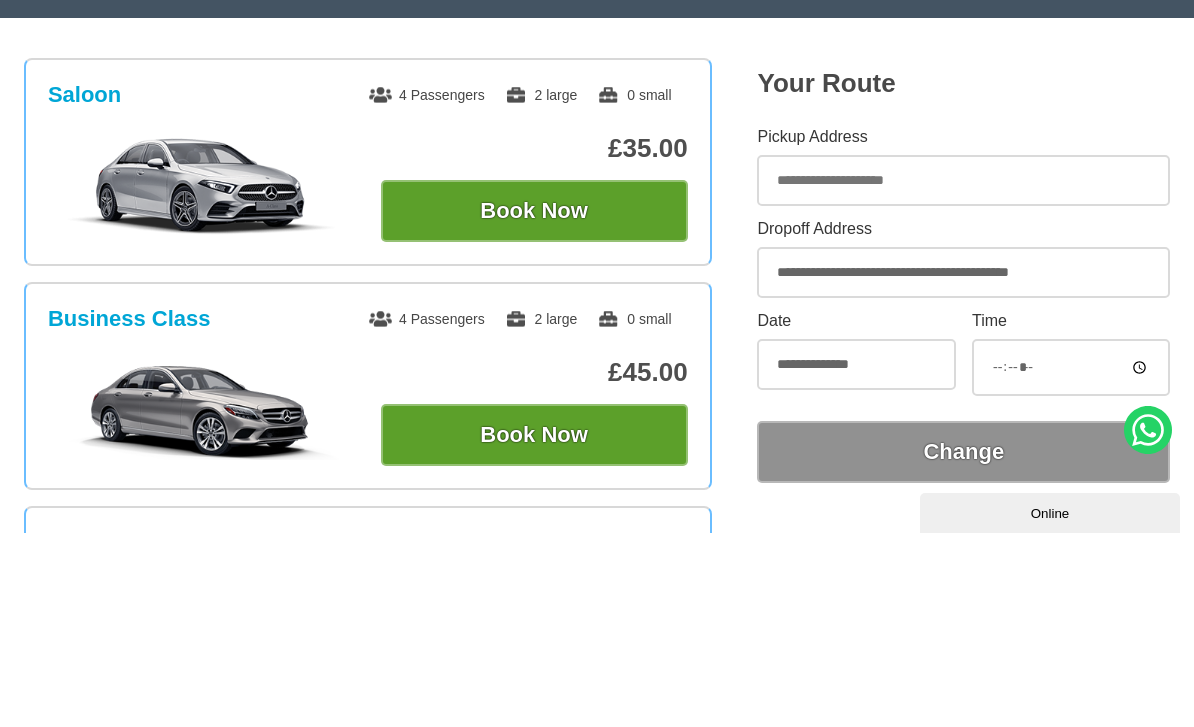 type on "**********" 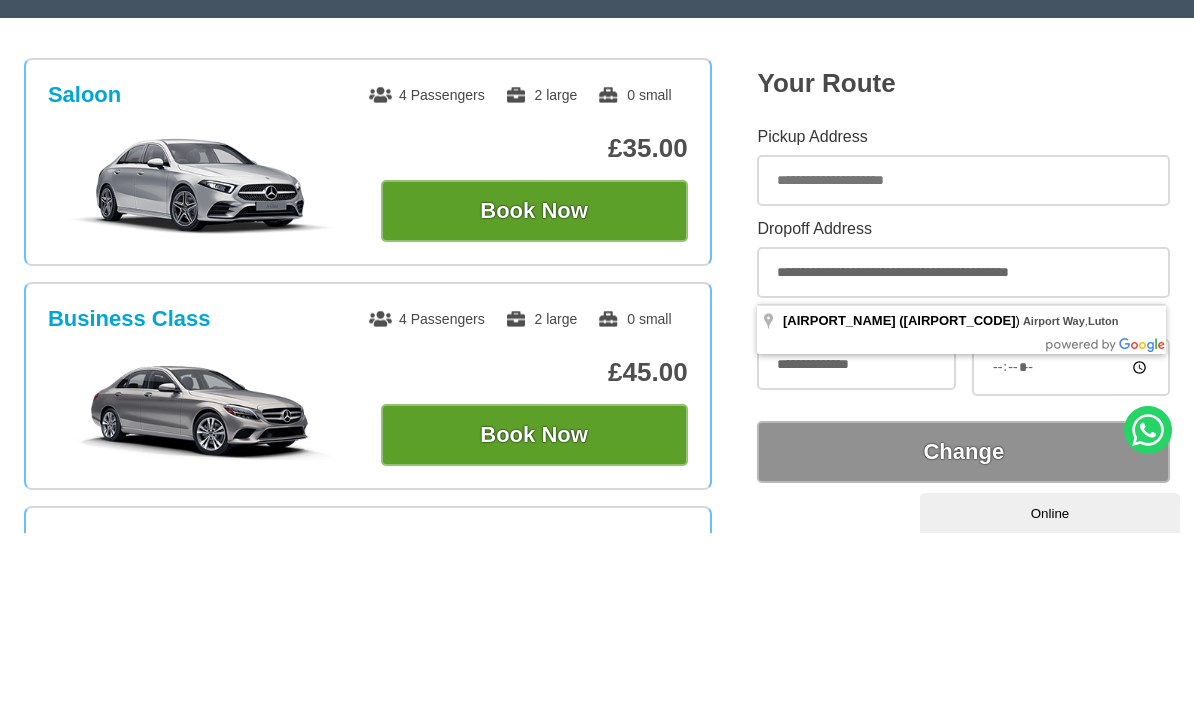 click on "Pickup Address" at bounding box center (963, 374) 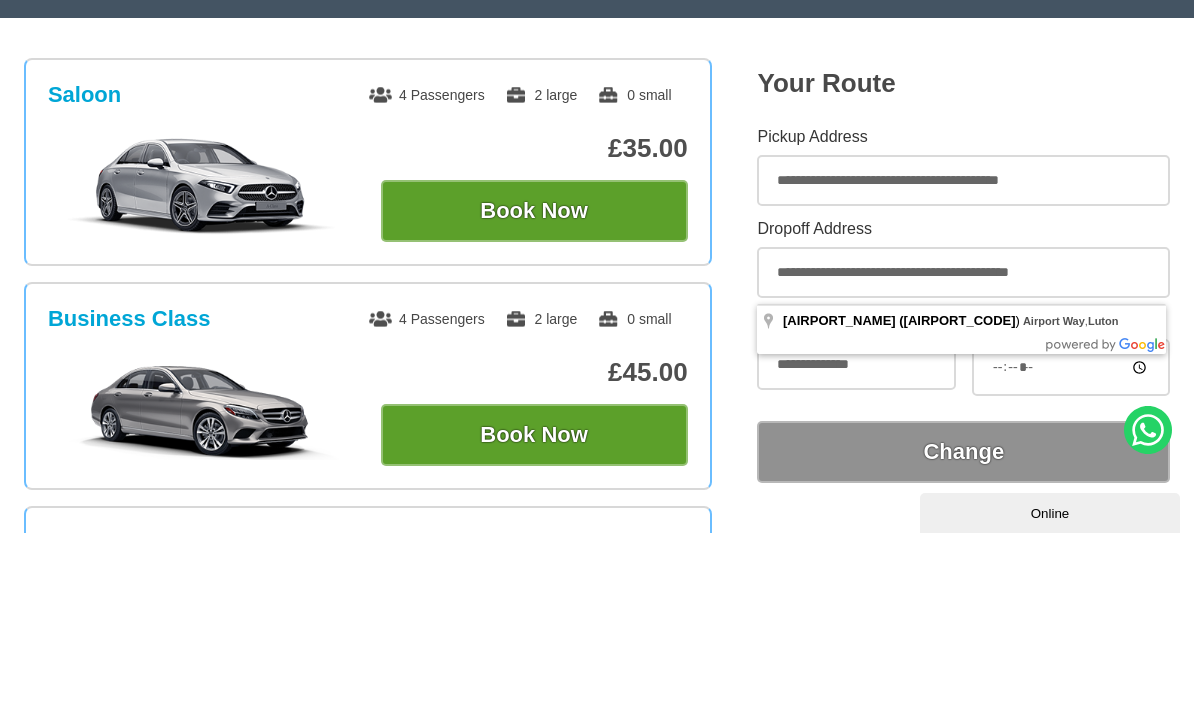 click on "**********" at bounding box center (963, 374) 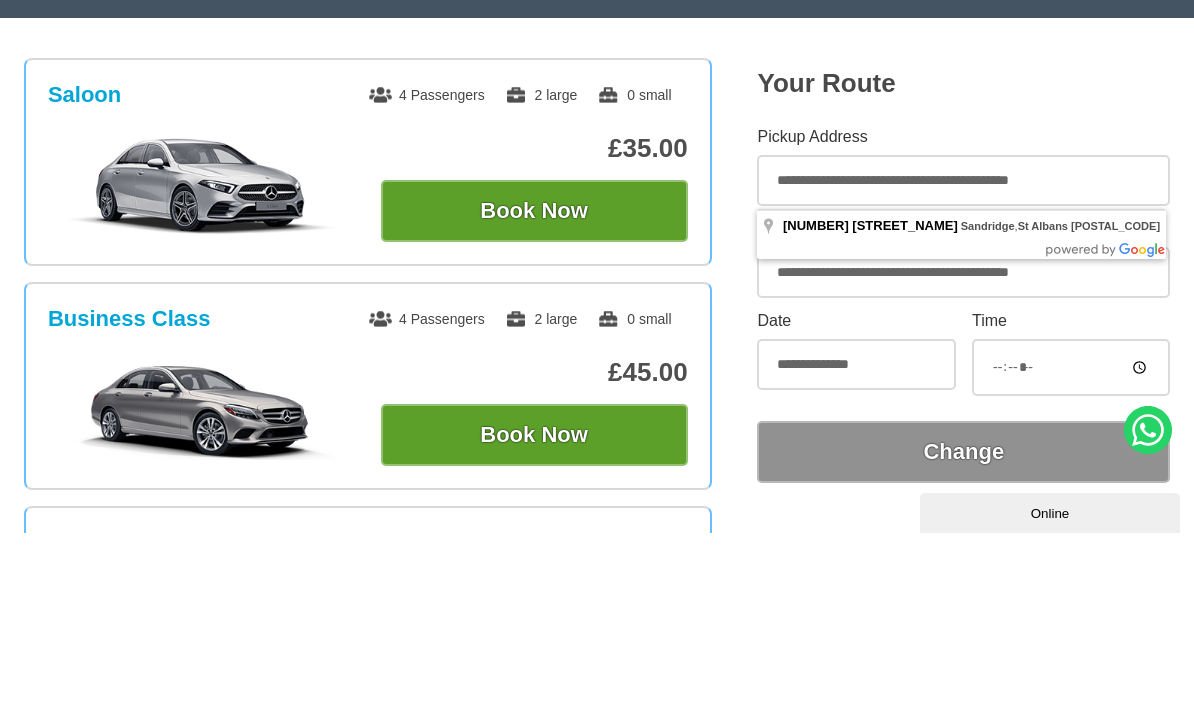 type on "**********" 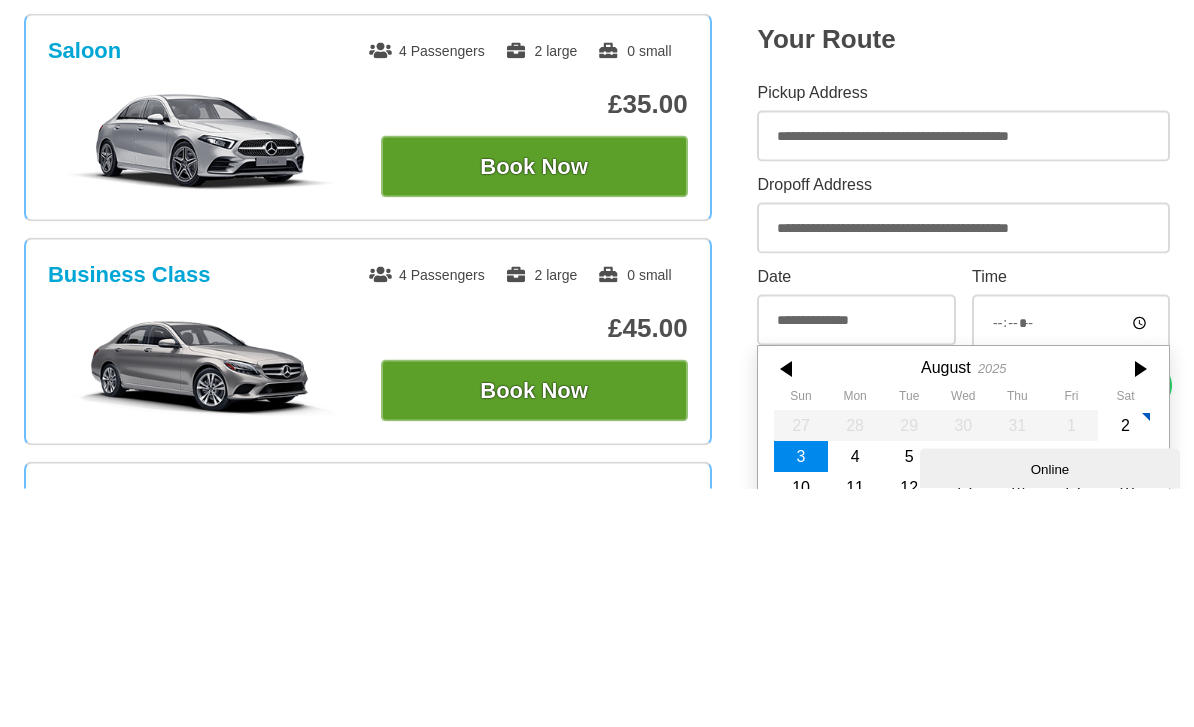 scroll, scrollTop: 640, scrollLeft: 0, axis: vertical 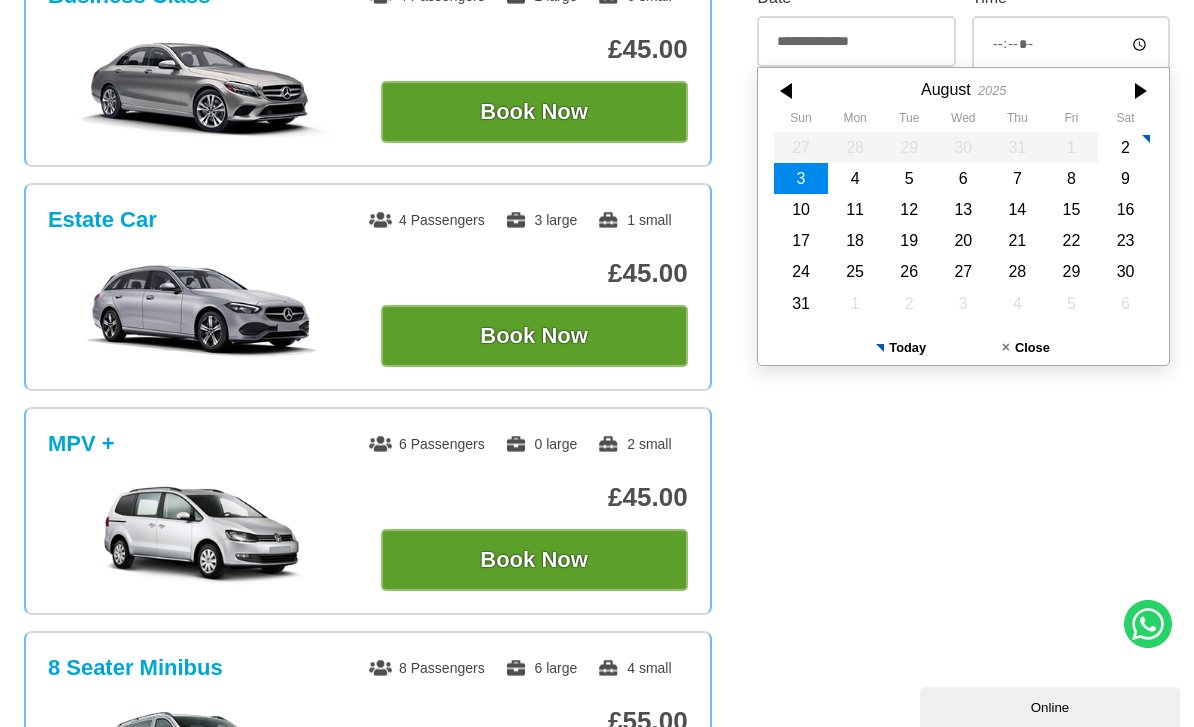 click on "3" at bounding box center [801, 178] 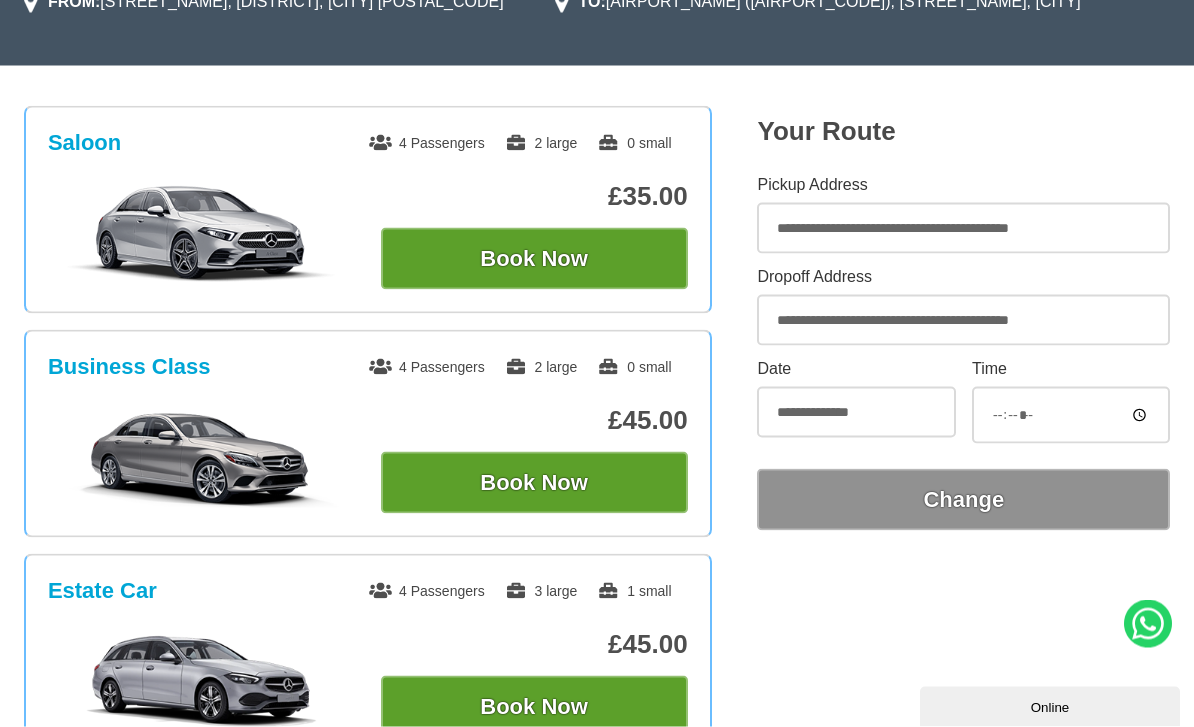 scroll, scrollTop: 270, scrollLeft: 0, axis: vertical 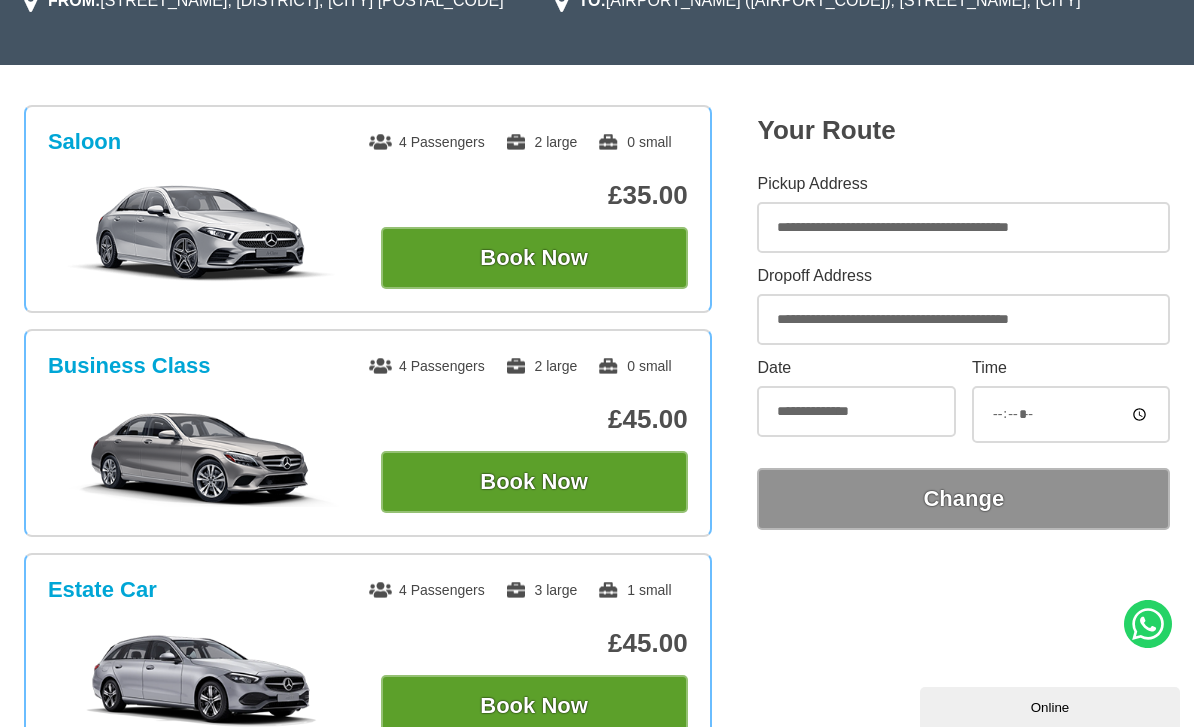 click on "Book Now" at bounding box center (534, 258) 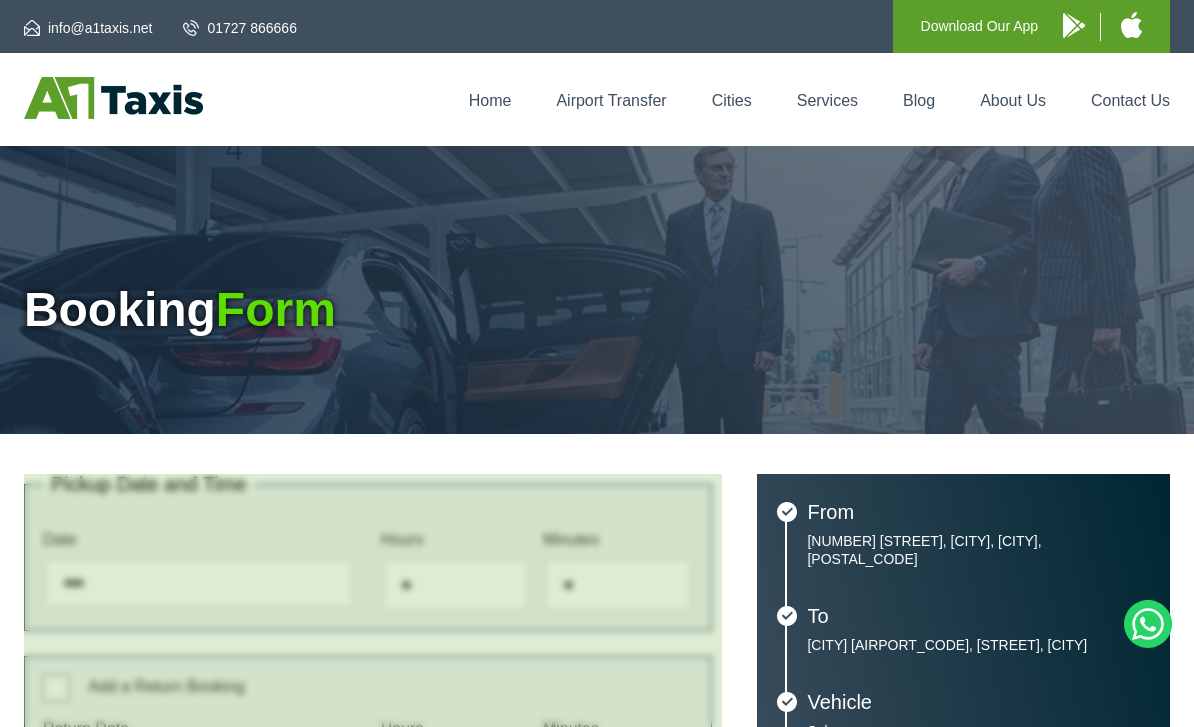 scroll, scrollTop: 0, scrollLeft: 0, axis: both 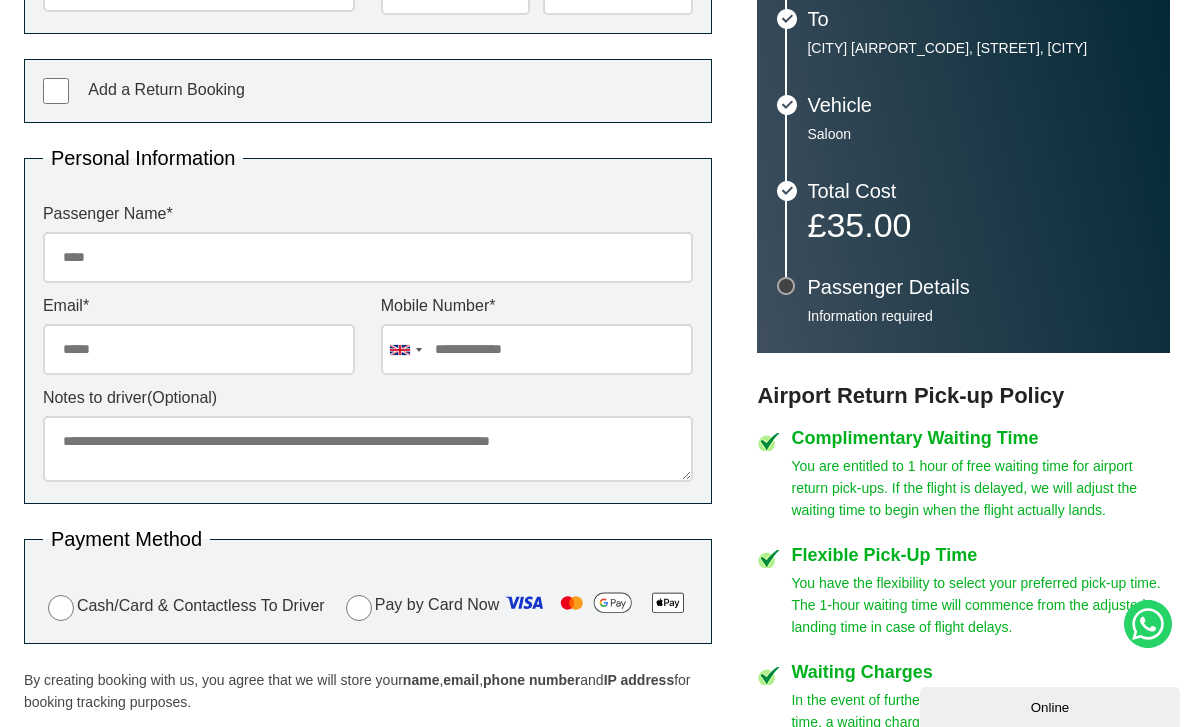 click on "Passenger Name  *" at bounding box center [368, 257] 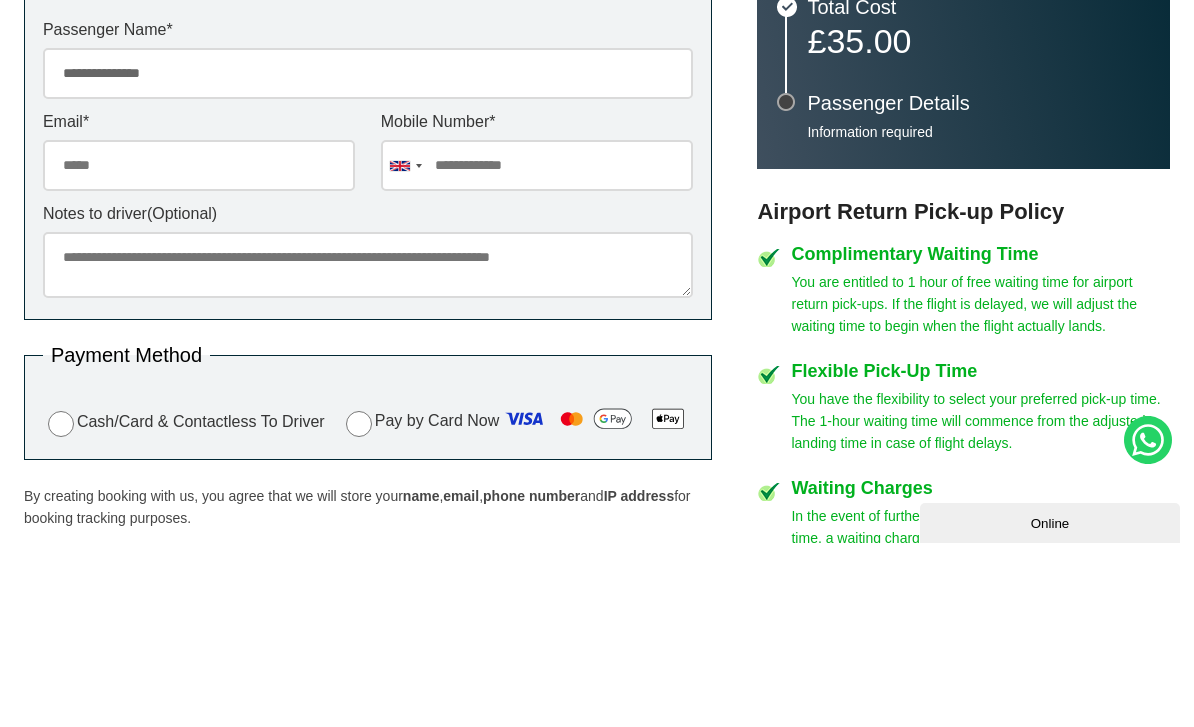 type on "**********" 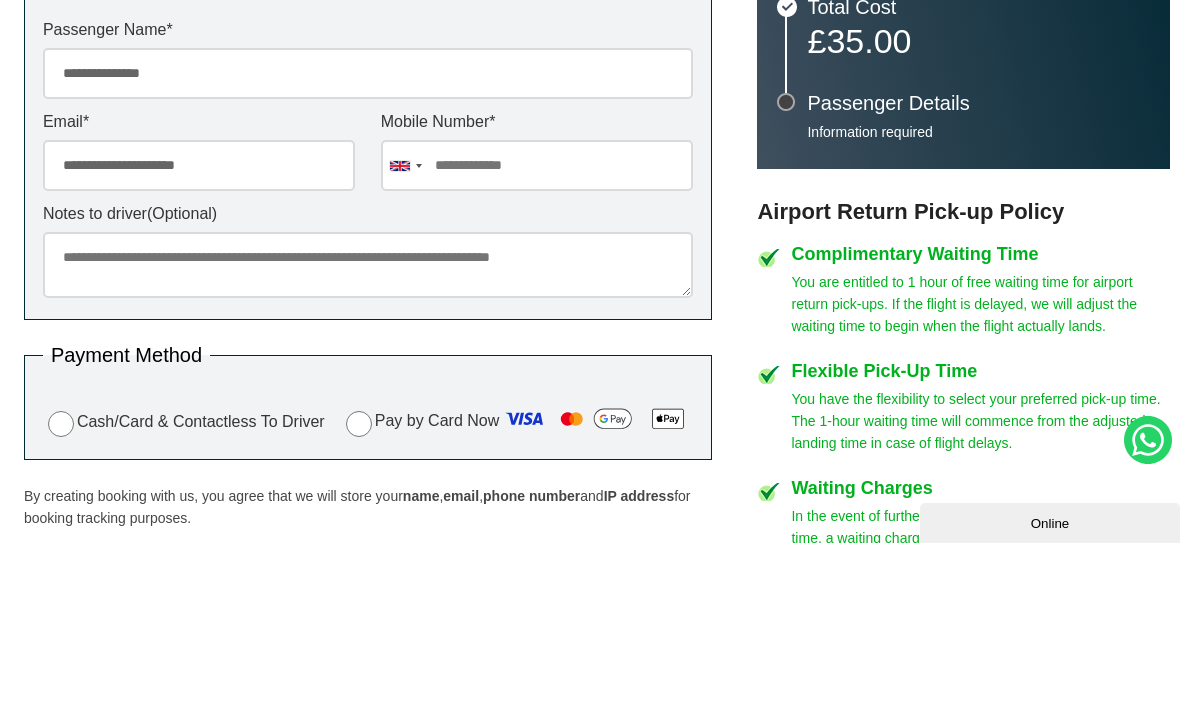 type on "**********" 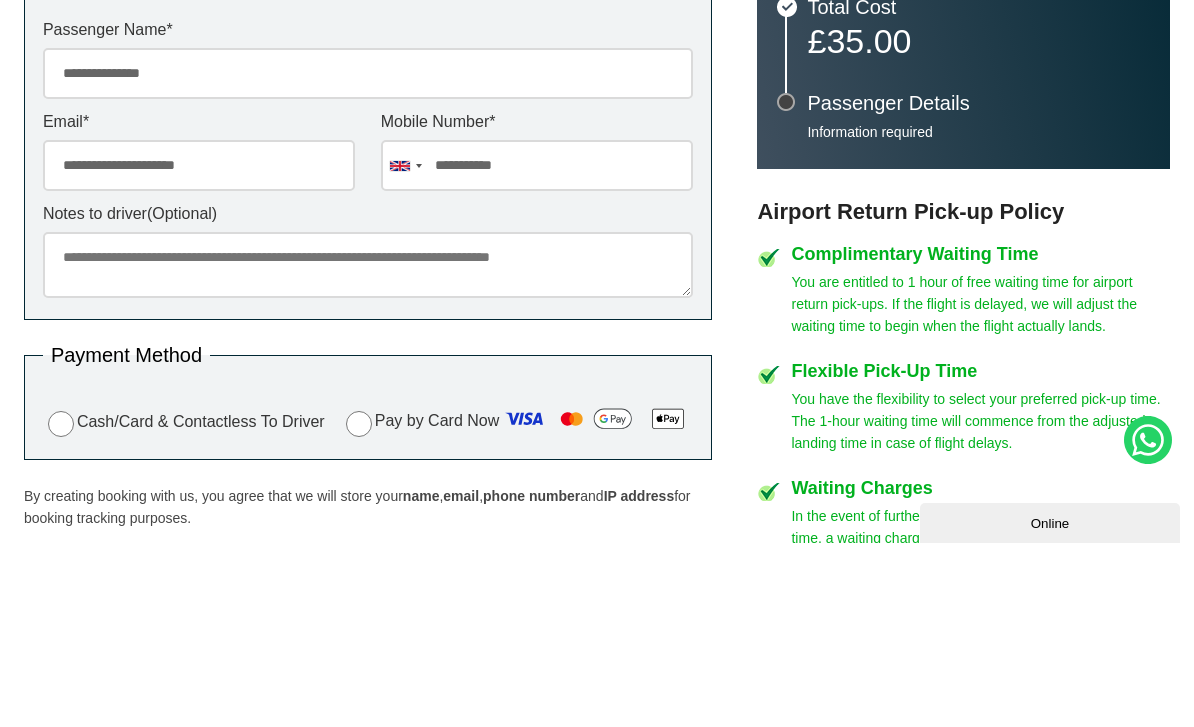 scroll, scrollTop: 781, scrollLeft: 0, axis: vertical 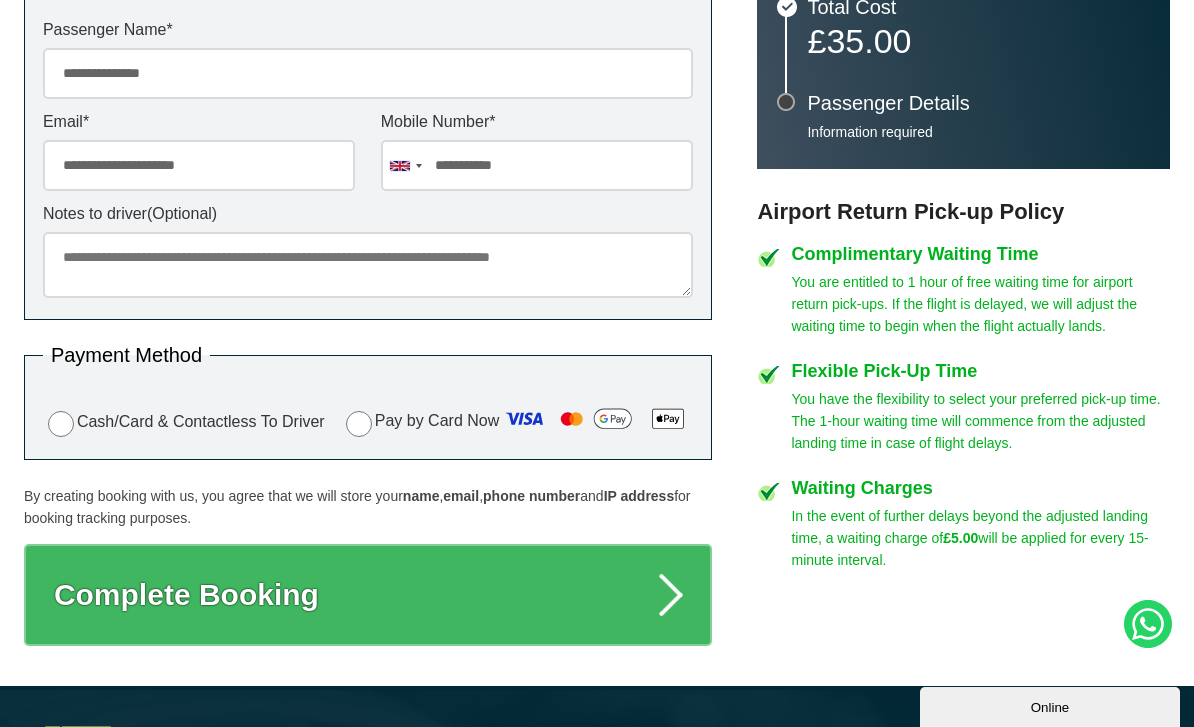 click on "Notes to driver  (Optional)" at bounding box center [368, 265] 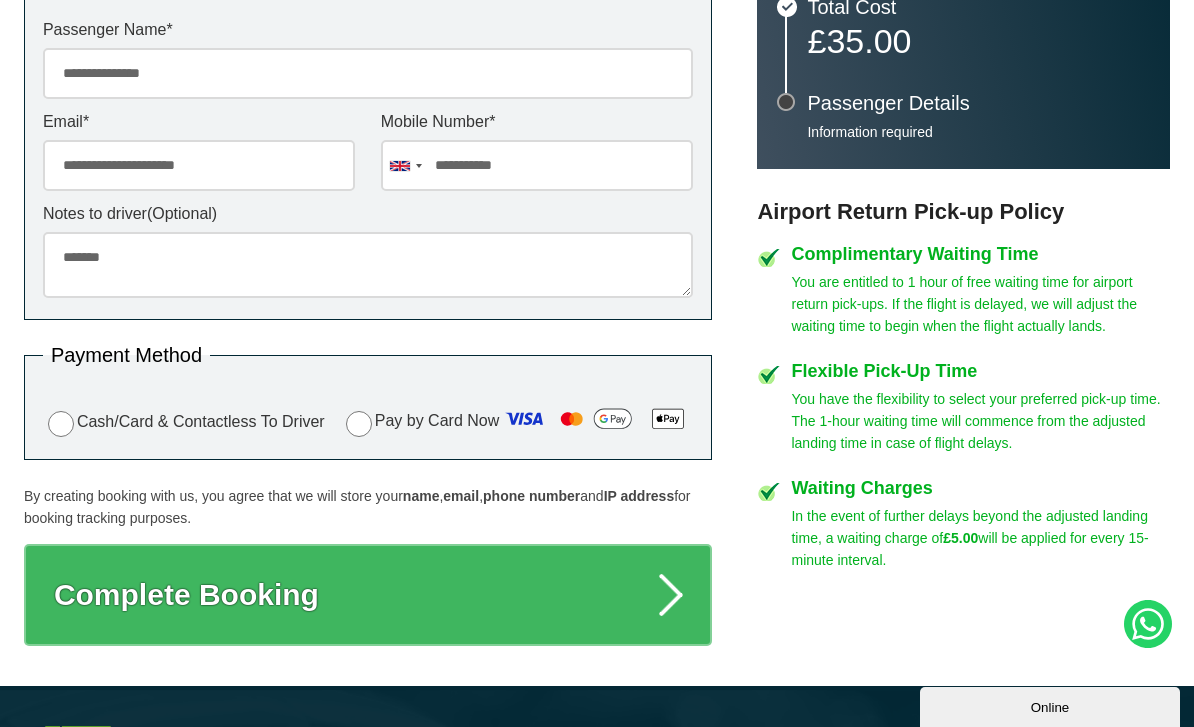 click on "*******" at bounding box center [368, 265] 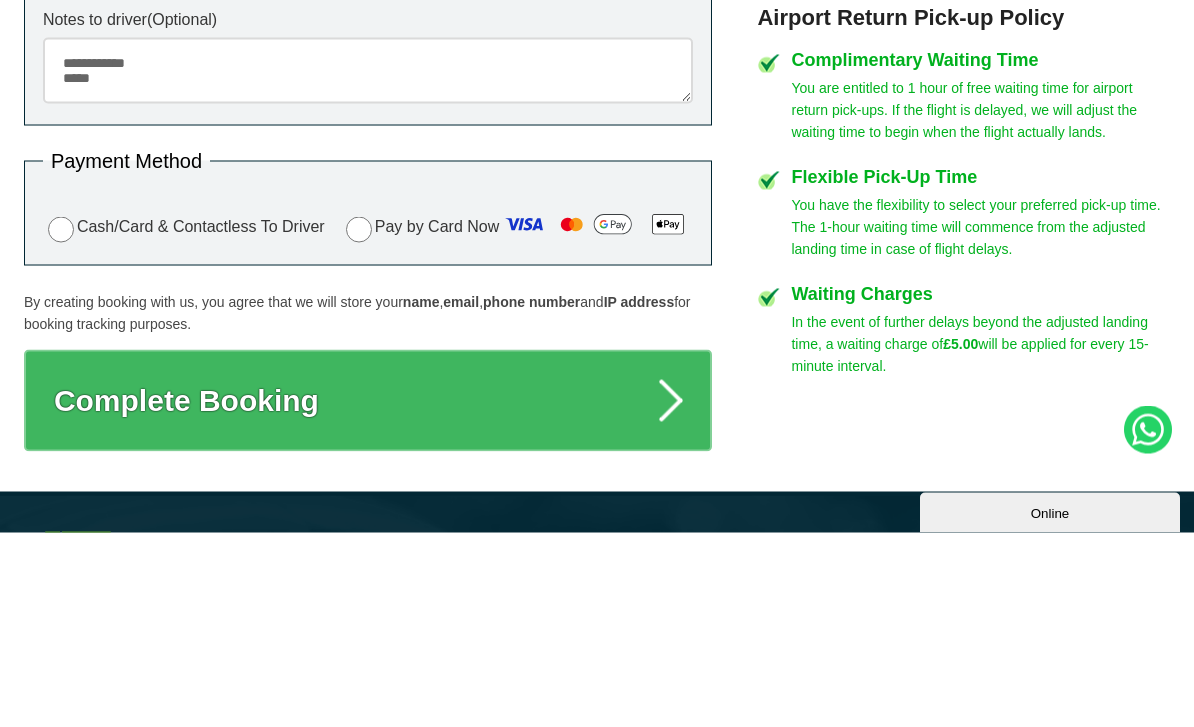 scroll, scrollTop: 976, scrollLeft: 0, axis: vertical 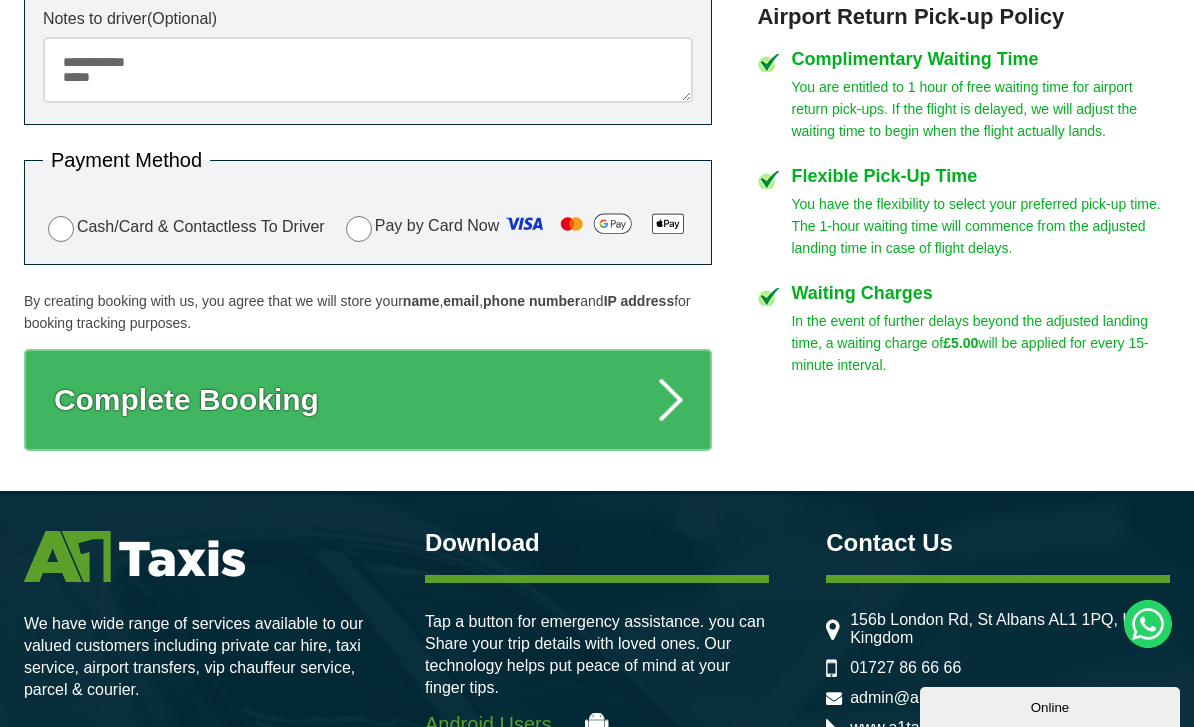type on "**********" 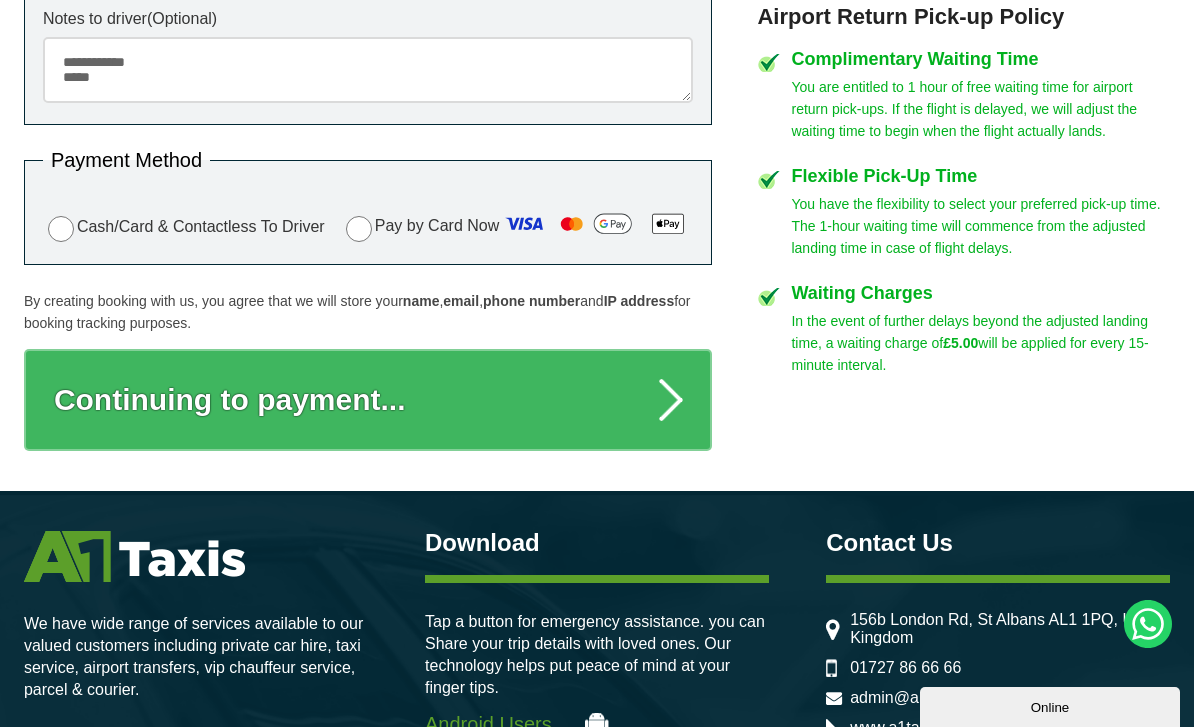 scroll, scrollTop: 1040, scrollLeft: 0, axis: vertical 